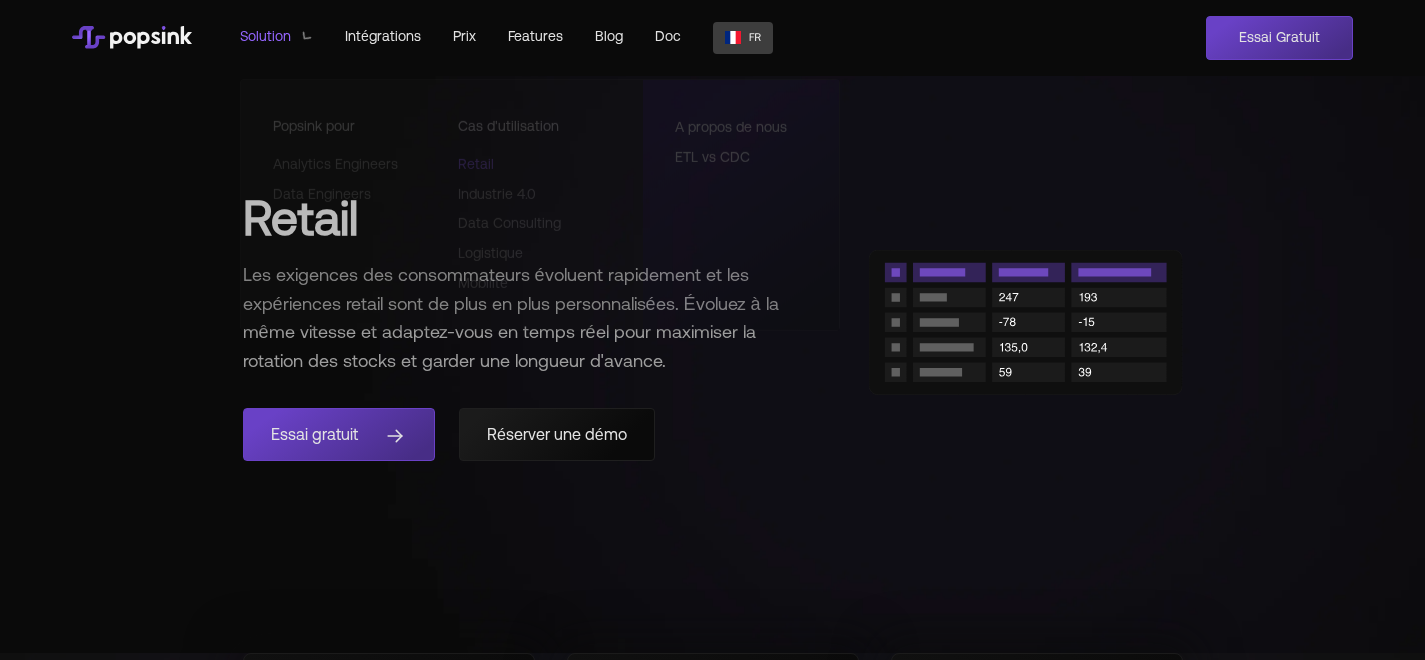 scroll, scrollTop: 434, scrollLeft: 0, axis: vertical 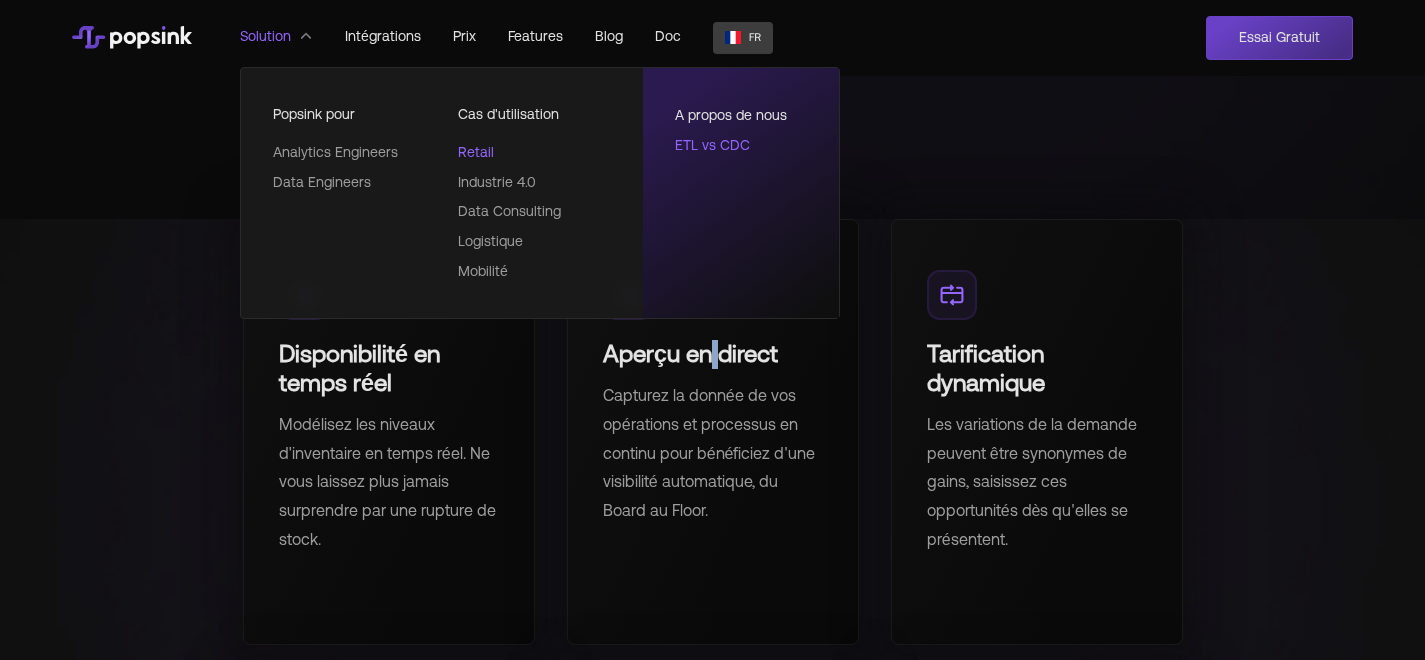 click on "ETL vs CDC" at bounding box center (712, 144) 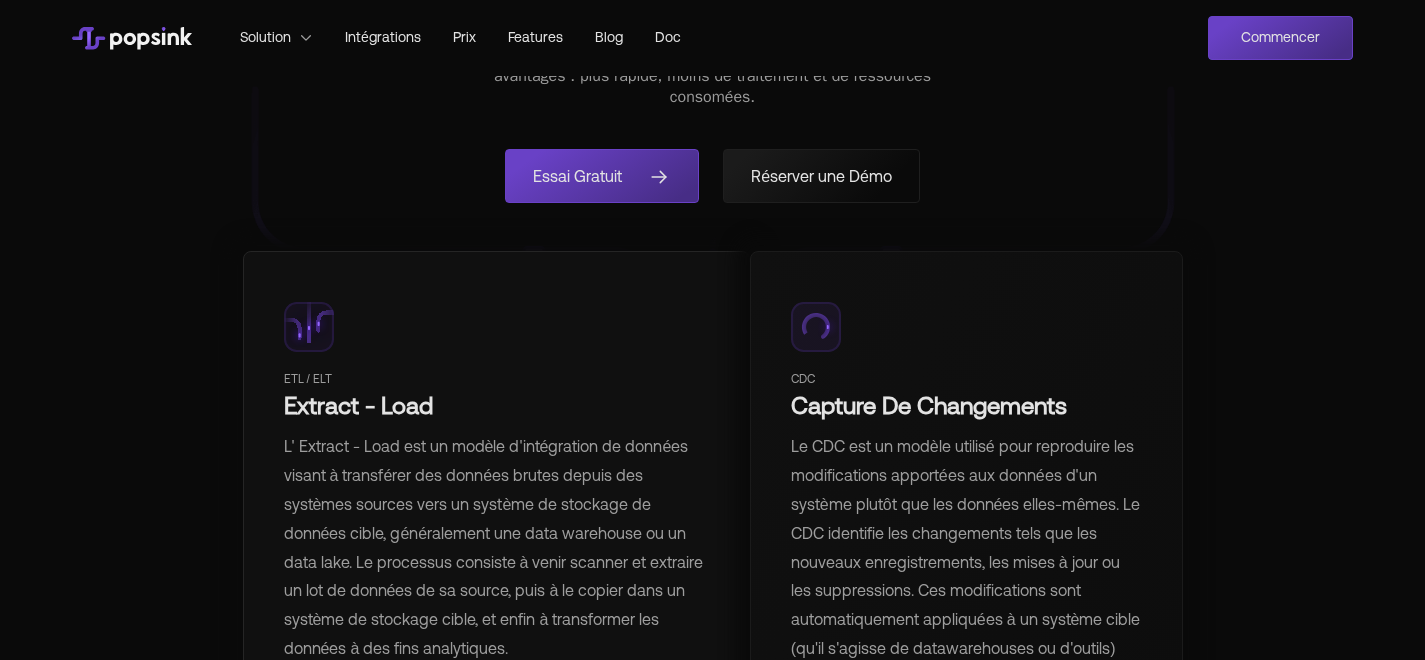 scroll, scrollTop: 0, scrollLeft: 0, axis: both 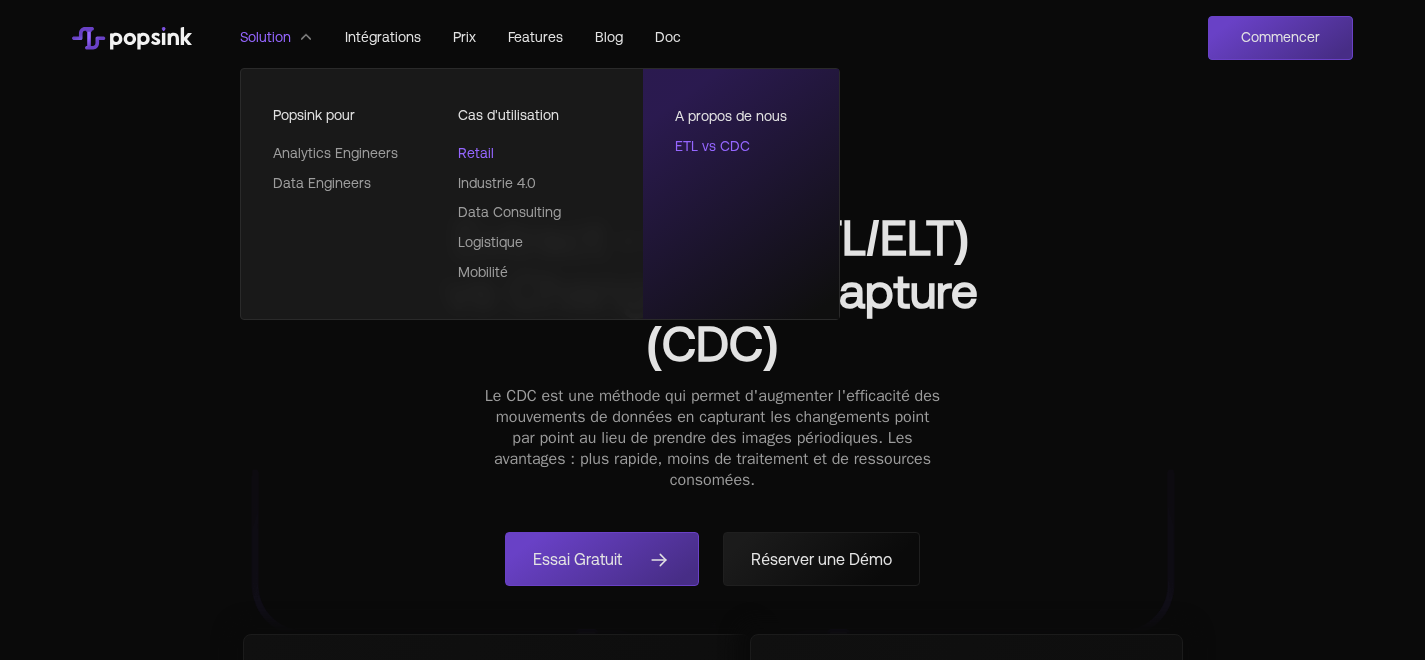 click on "Retail" at bounding box center (476, 153) 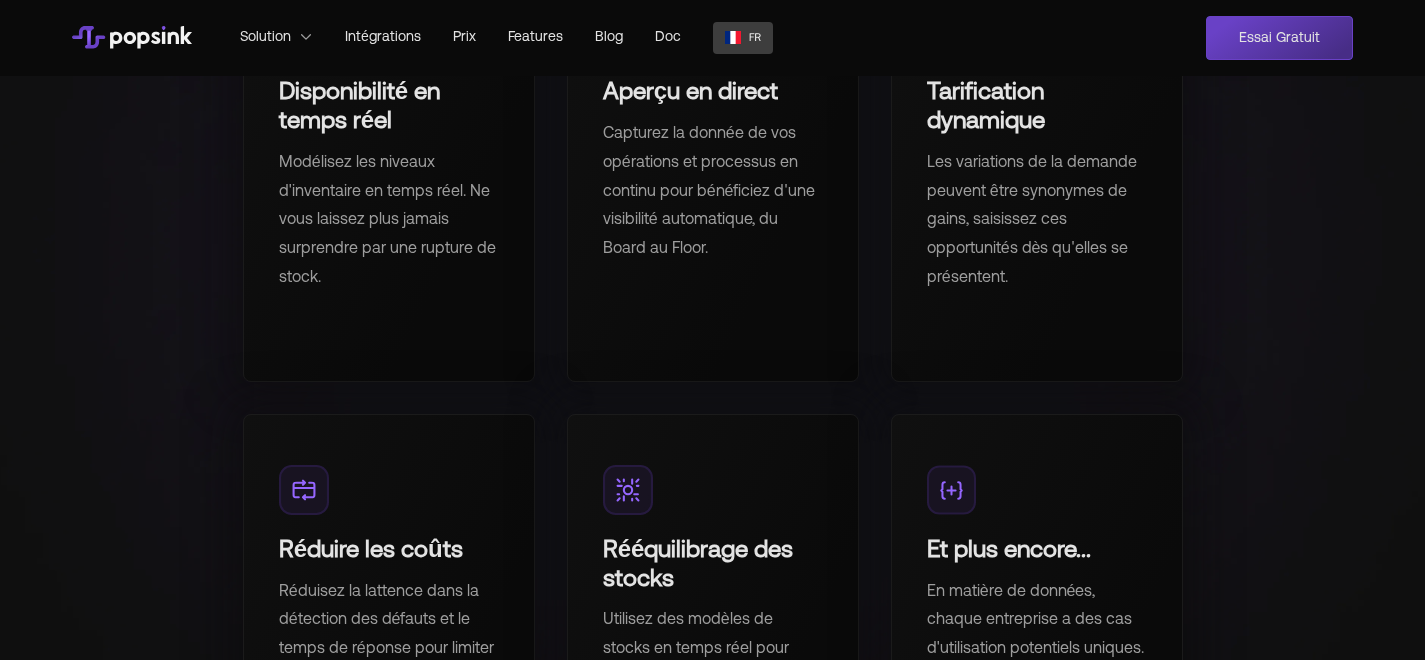 scroll, scrollTop: 703, scrollLeft: 0, axis: vertical 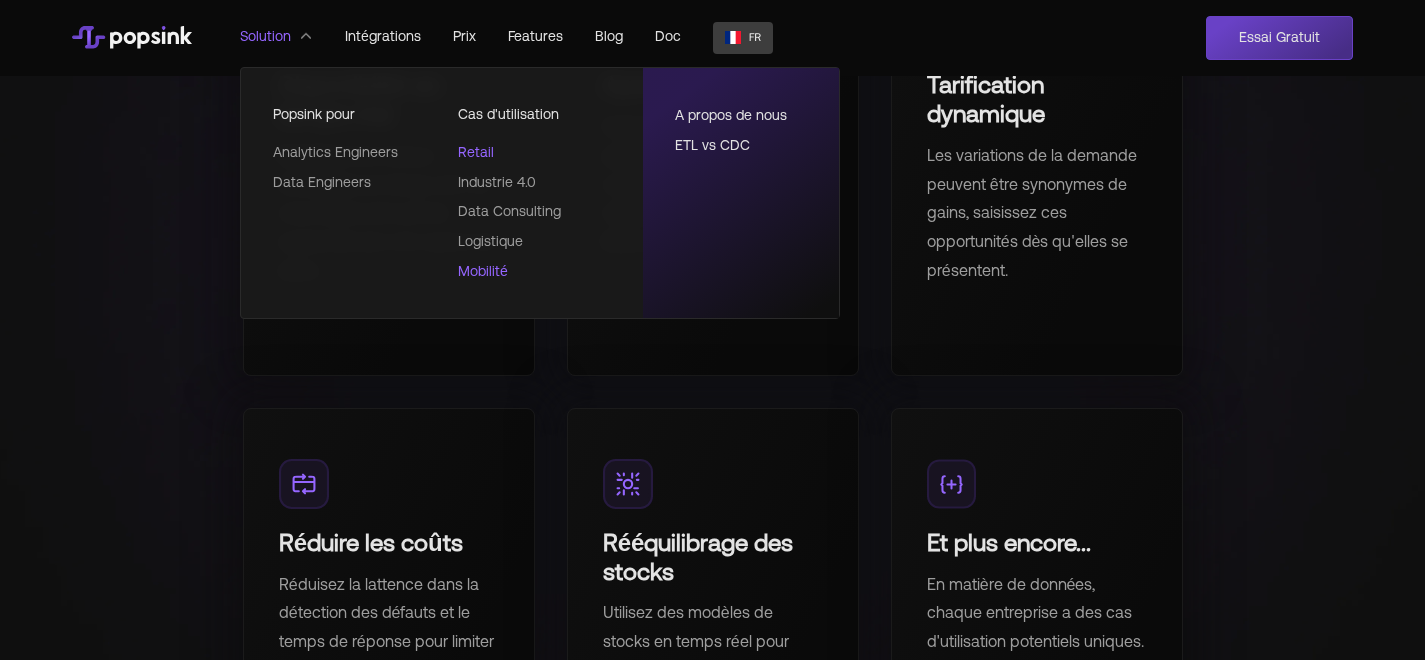 click on "Mobilité" at bounding box center (483, 271) 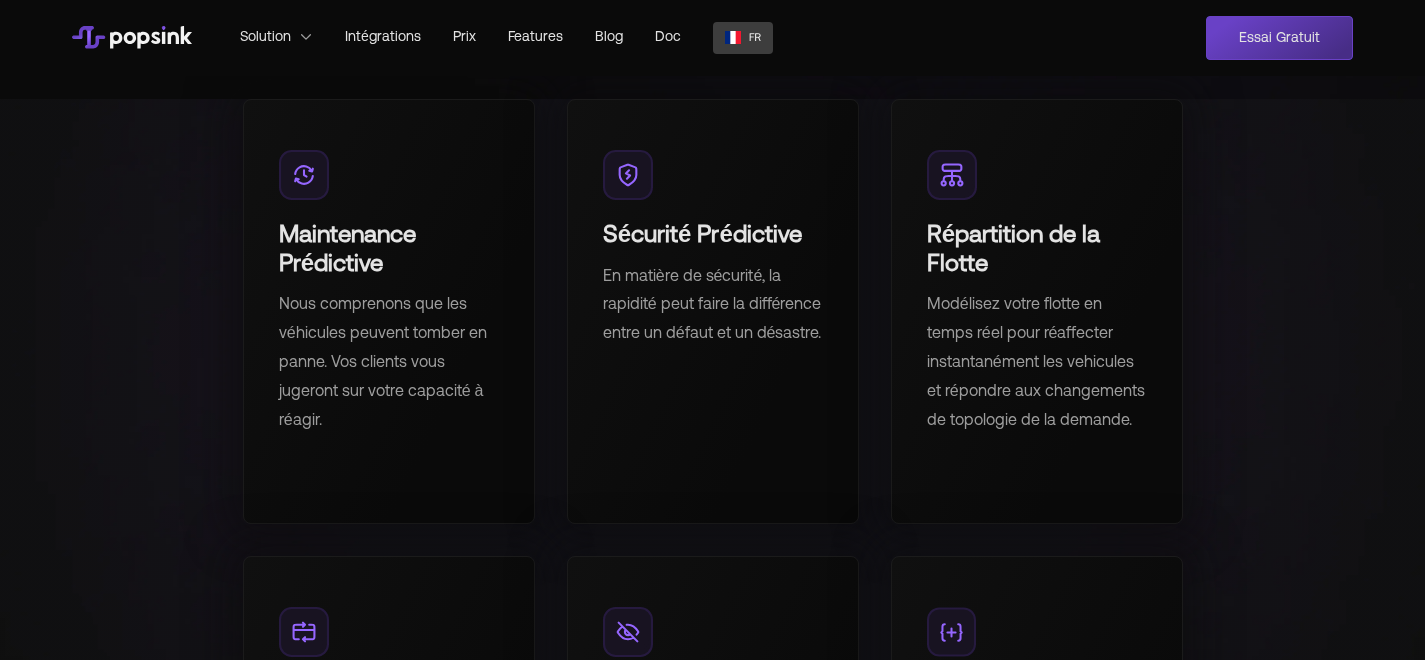 scroll, scrollTop: 598, scrollLeft: 0, axis: vertical 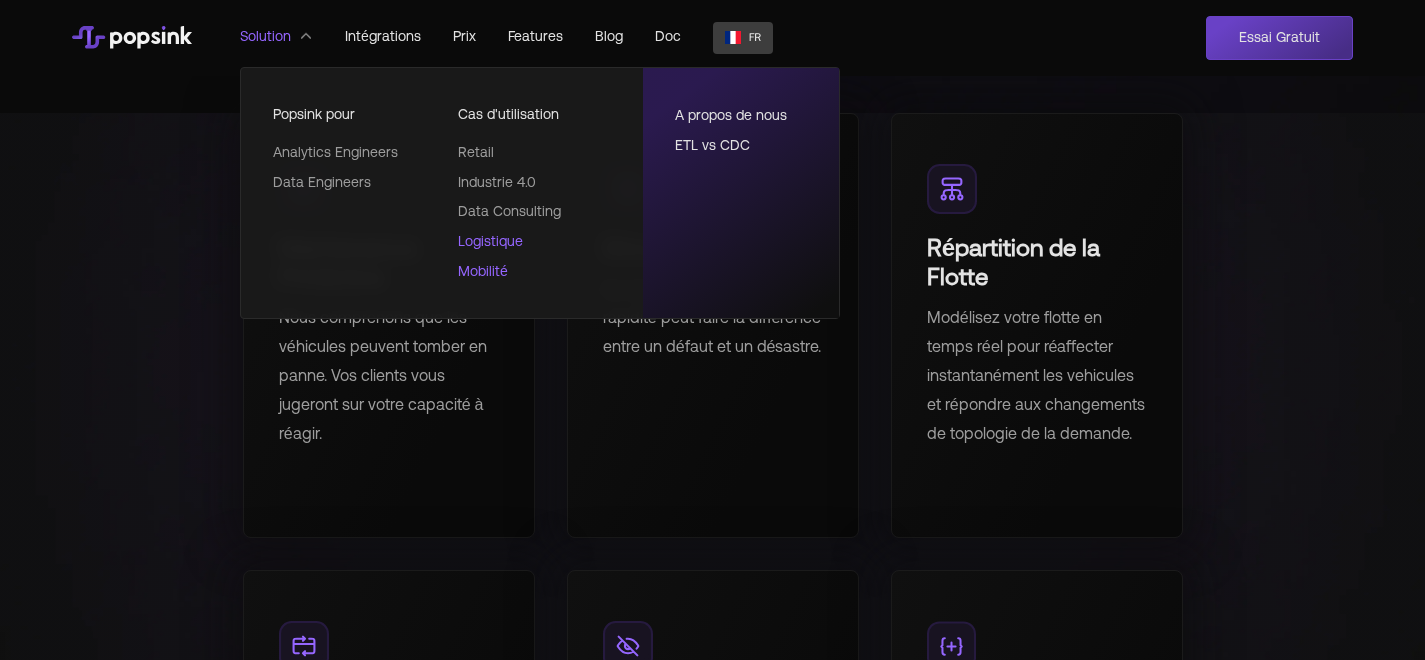 click on "Logistique" at bounding box center (490, 241) 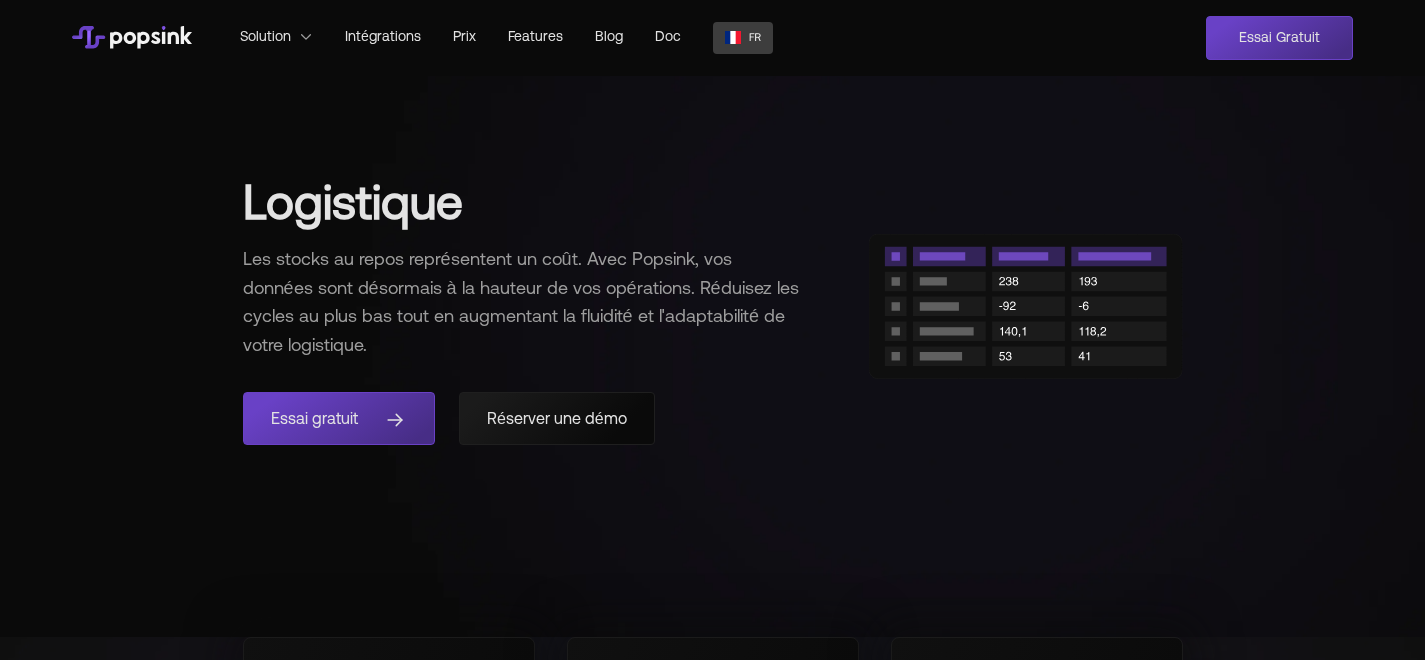 scroll, scrollTop: 21, scrollLeft: 0, axis: vertical 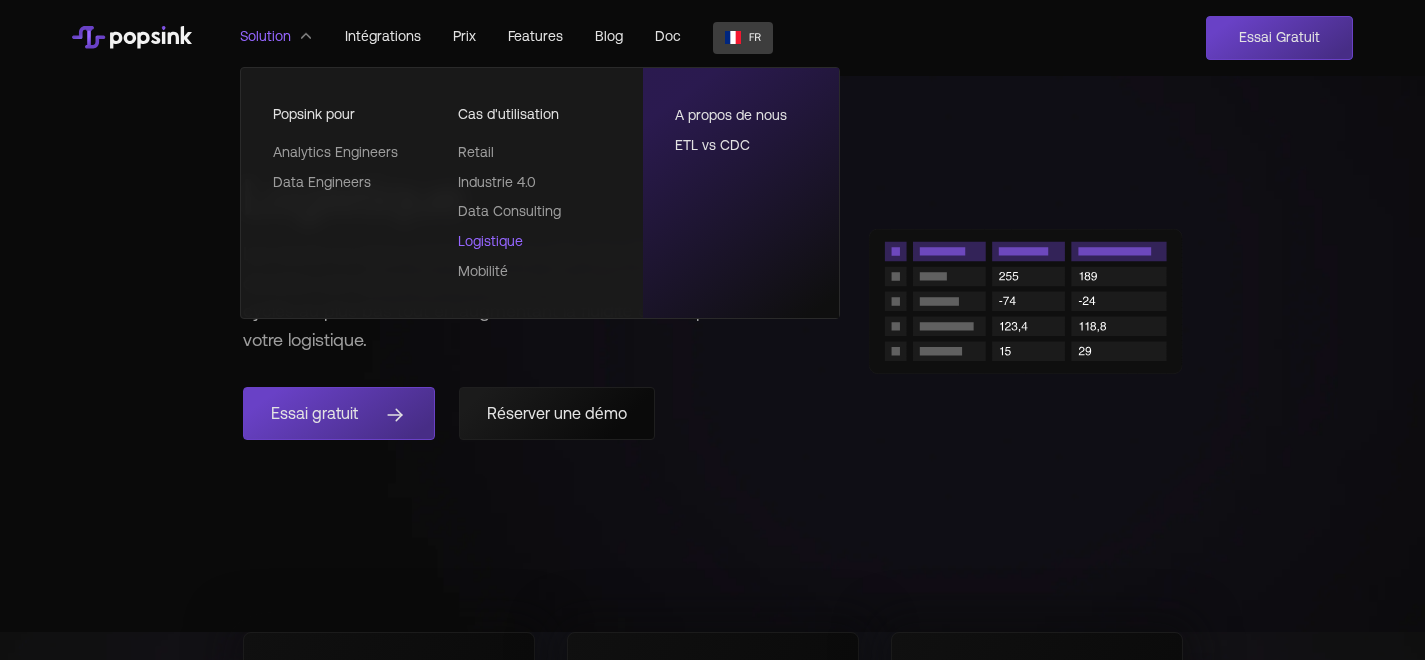 click on "Retail" at bounding box center (525, 151) 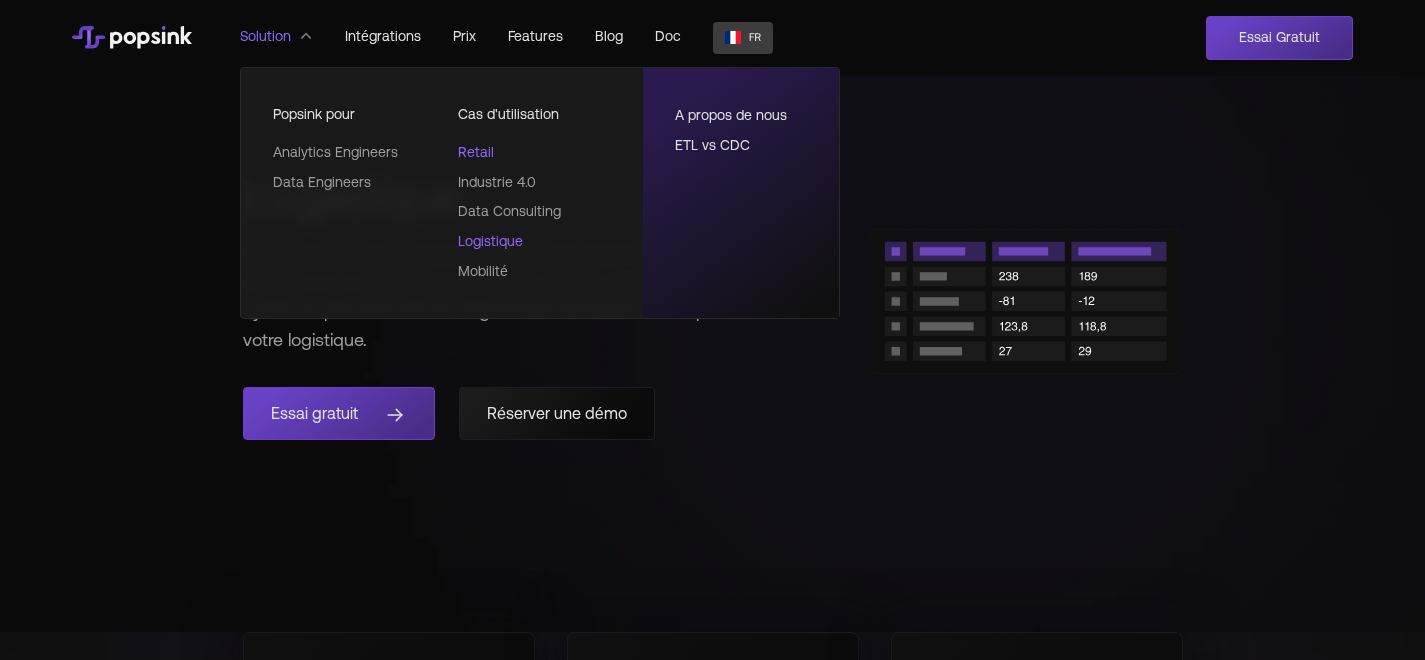 click on "Retail" at bounding box center (476, 151) 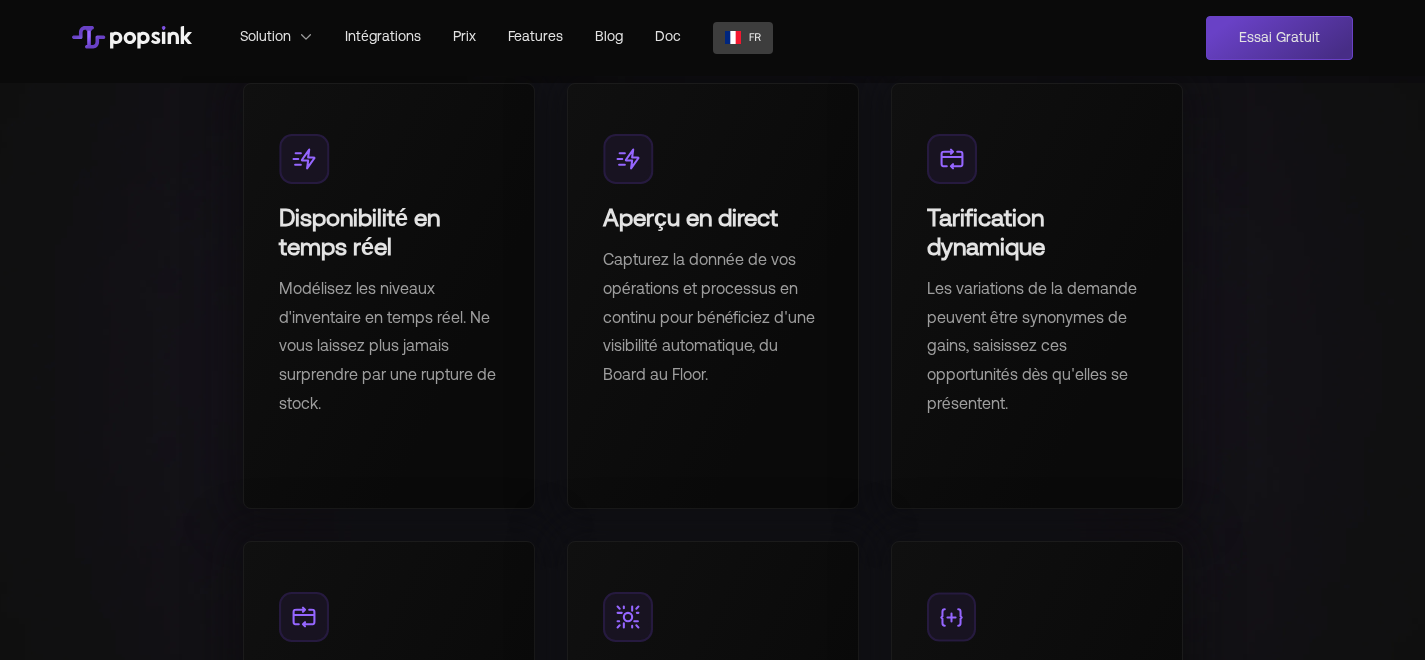 scroll, scrollTop: 574, scrollLeft: 0, axis: vertical 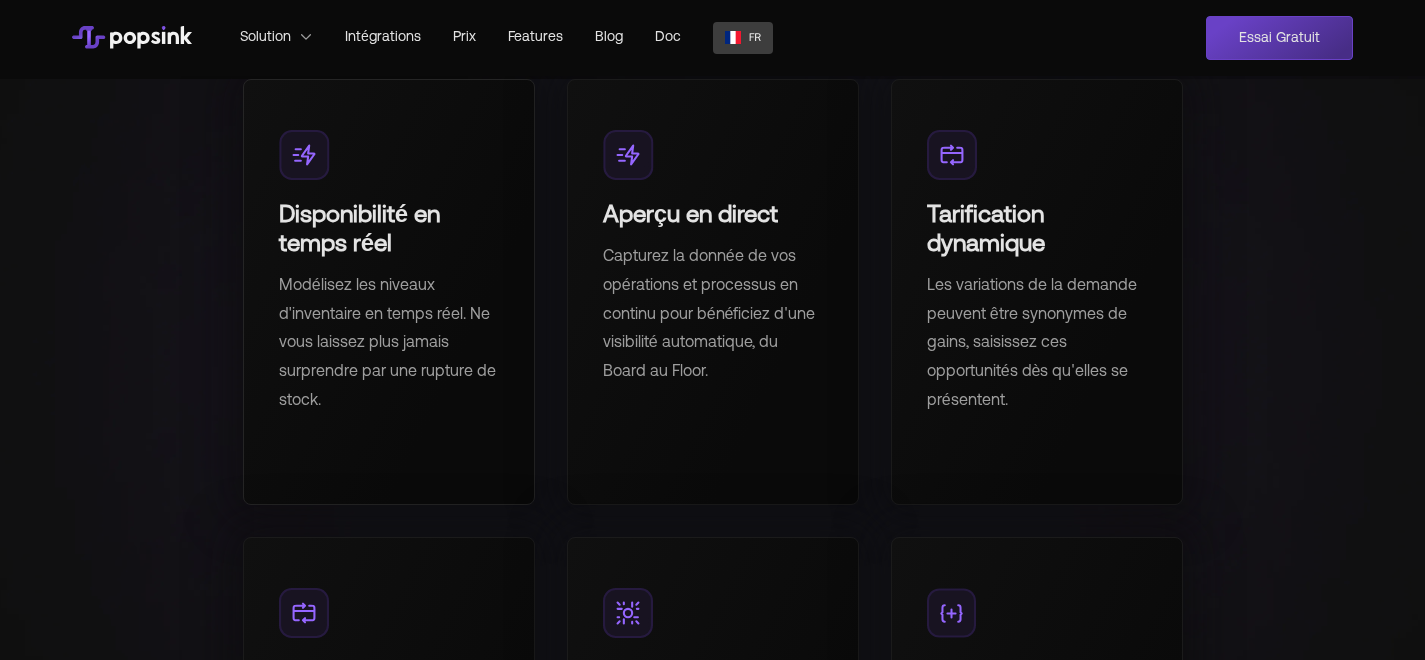 click on "Modélisez les niveaux d'inventaire en temps réel. Ne vous laissez plus jamais surprendre par une rupture de stock." at bounding box center (389, 342) 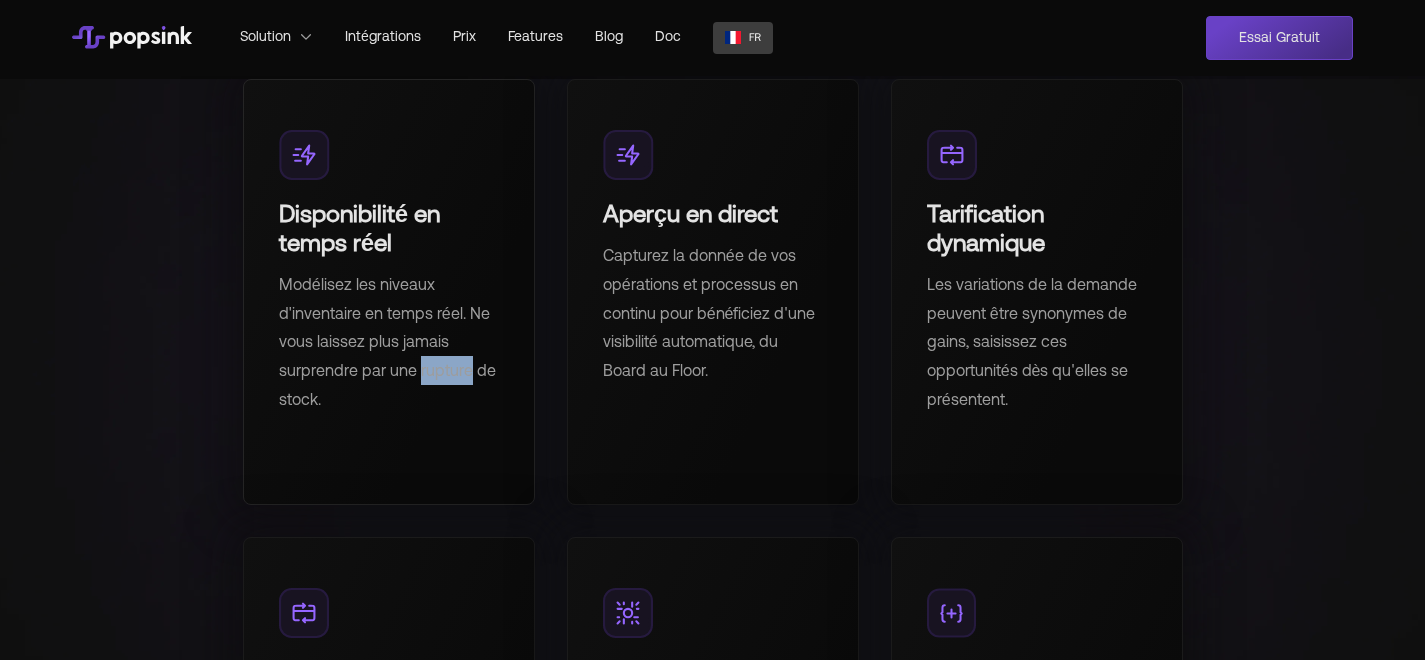 click on "Modélisez les niveaux d'inventaire en temps réel. Ne vous laissez plus jamais surprendre par une rupture de stock." at bounding box center [389, 342] 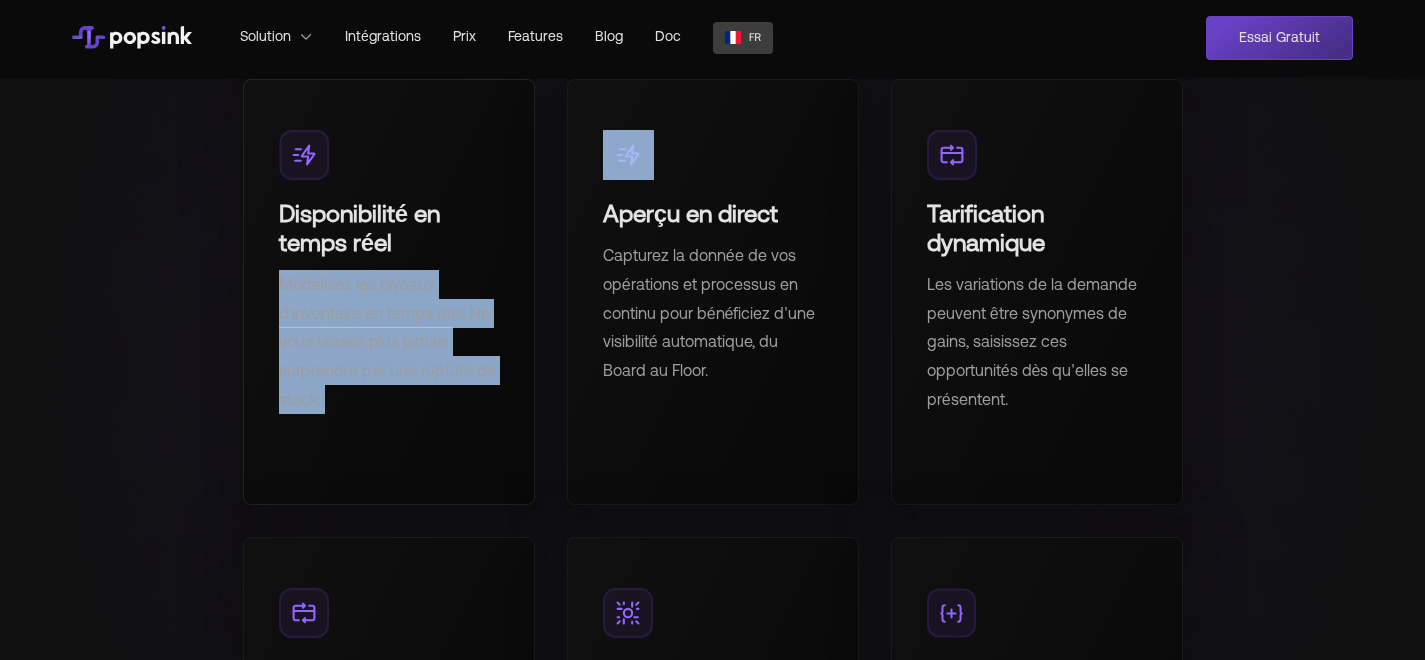 click on "Modélisez les niveaux d'inventaire en temps réel. Ne vous laissez plus jamais surprendre par une rupture de stock." at bounding box center [389, 342] 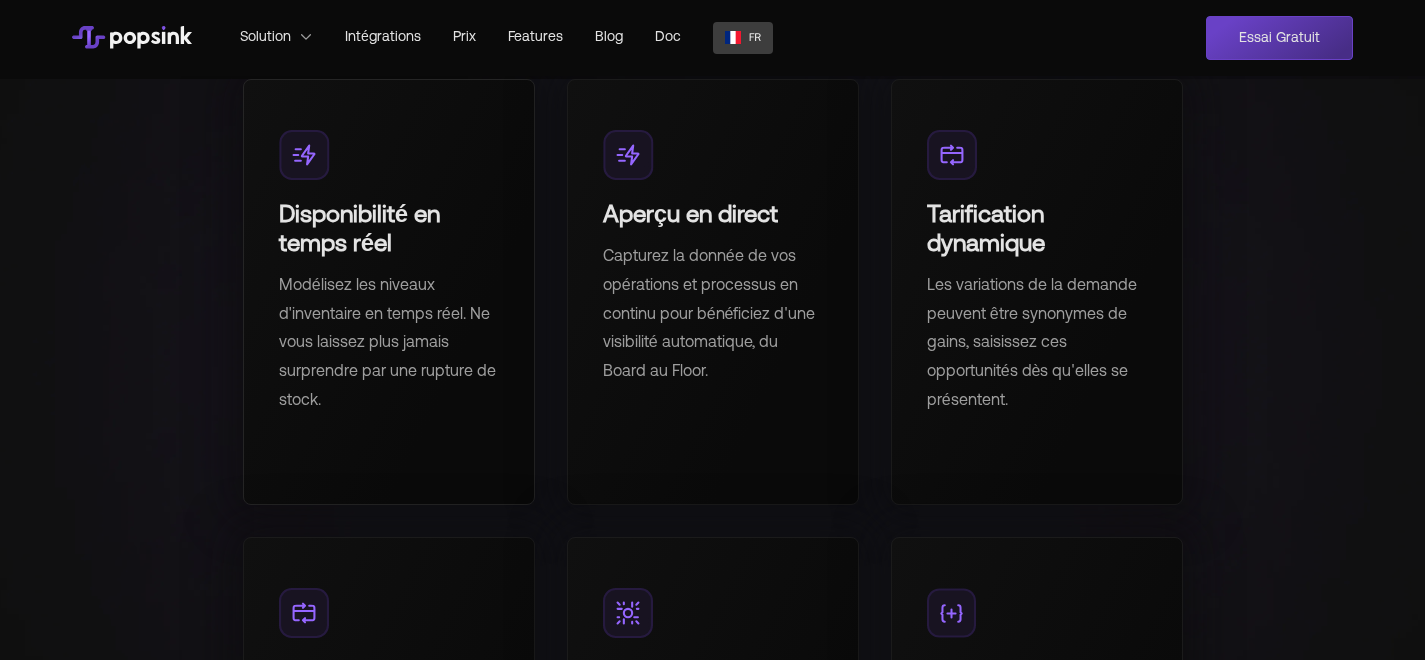 click on "Modélisez les niveaux d'inventaire en temps réel. Ne vous laissez plus jamais surprendre par une rupture de stock." at bounding box center (389, 342) 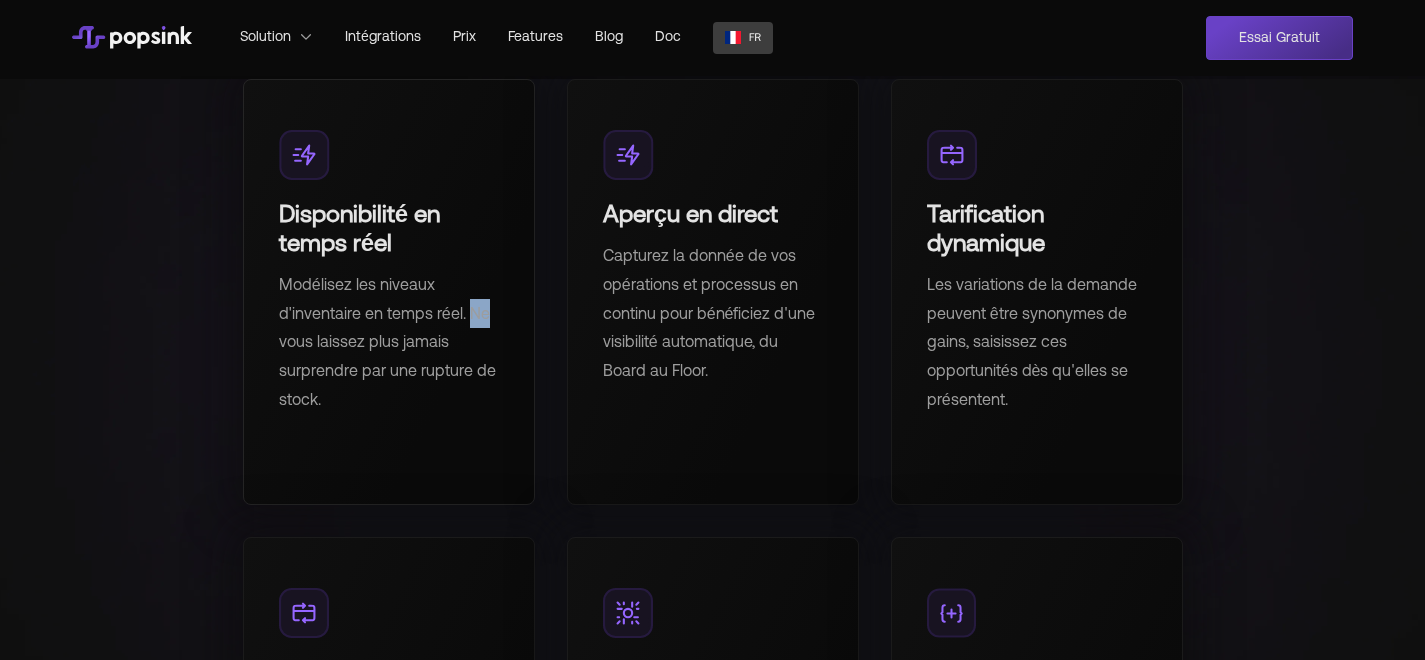click on "Modélisez les niveaux d'inventaire en temps réel. Ne vous laissez plus jamais surprendre par une rupture de stock." at bounding box center (389, 342) 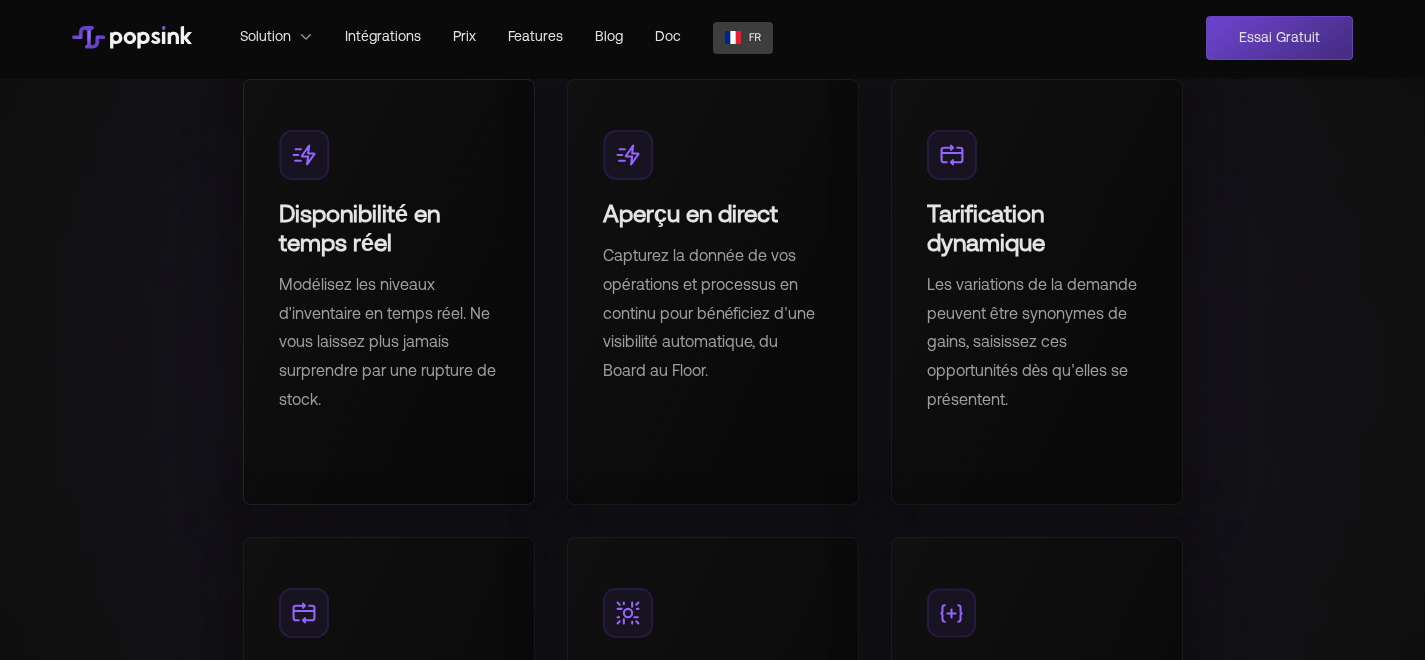 click on "Modélisez les niveaux d'inventaire en temps réel. Ne vous laissez plus jamais surprendre par une rupture de stock." at bounding box center [389, 342] 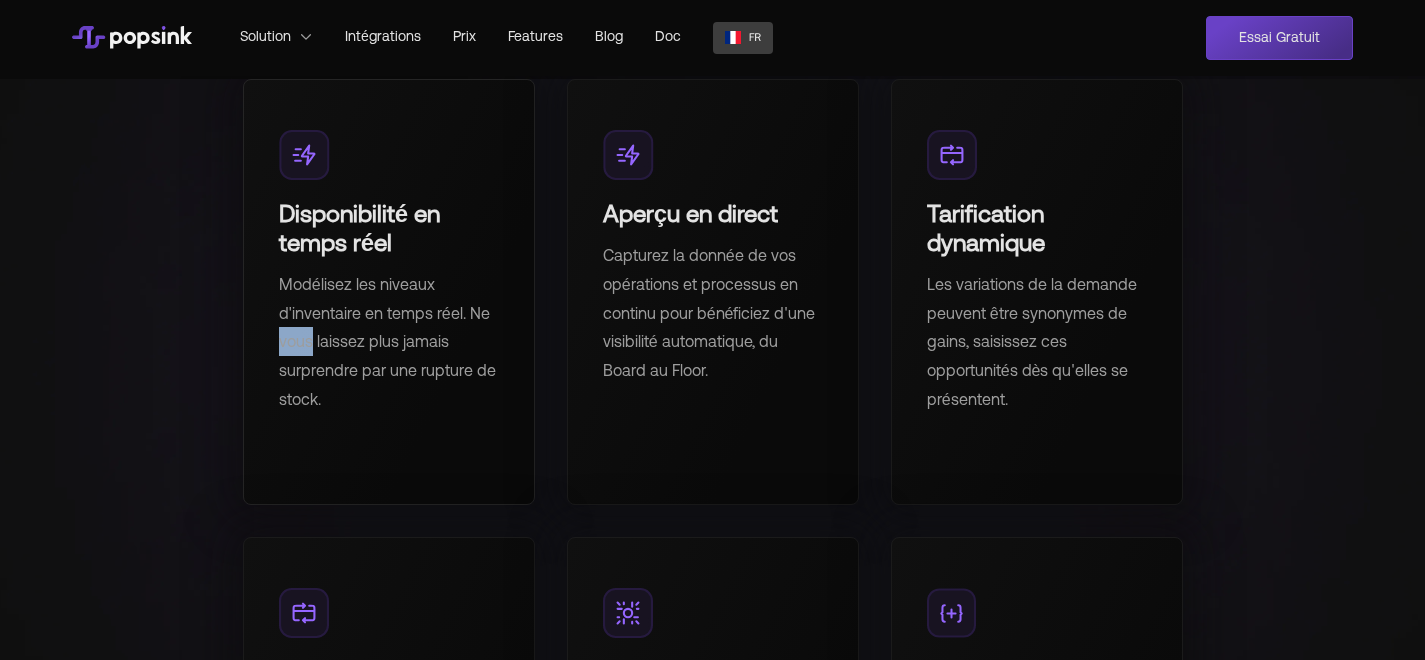 click on "Modélisez les niveaux d'inventaire en temps réel. Ne vous laissez plus jamais surprendre par une rupture de stock." at bounding box center (389, 342) 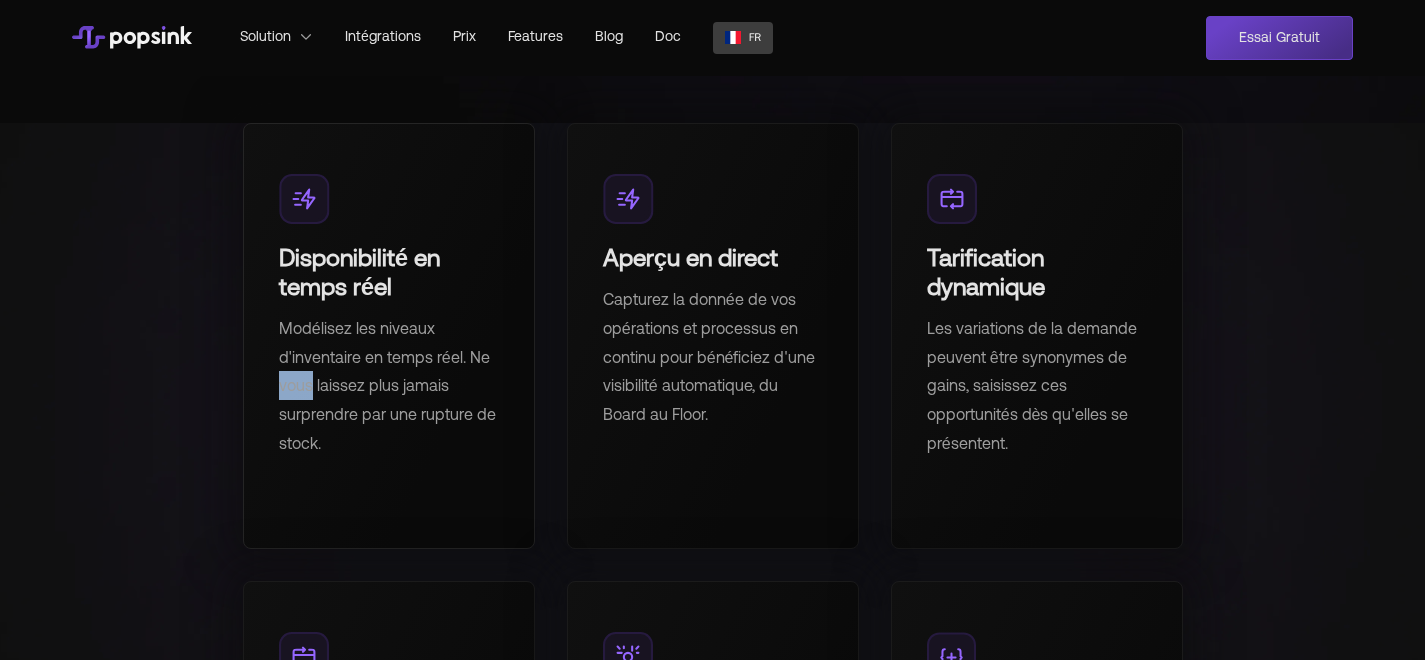 scroll, scrollTop: 524, scrollLeft: 0, axis: vertical 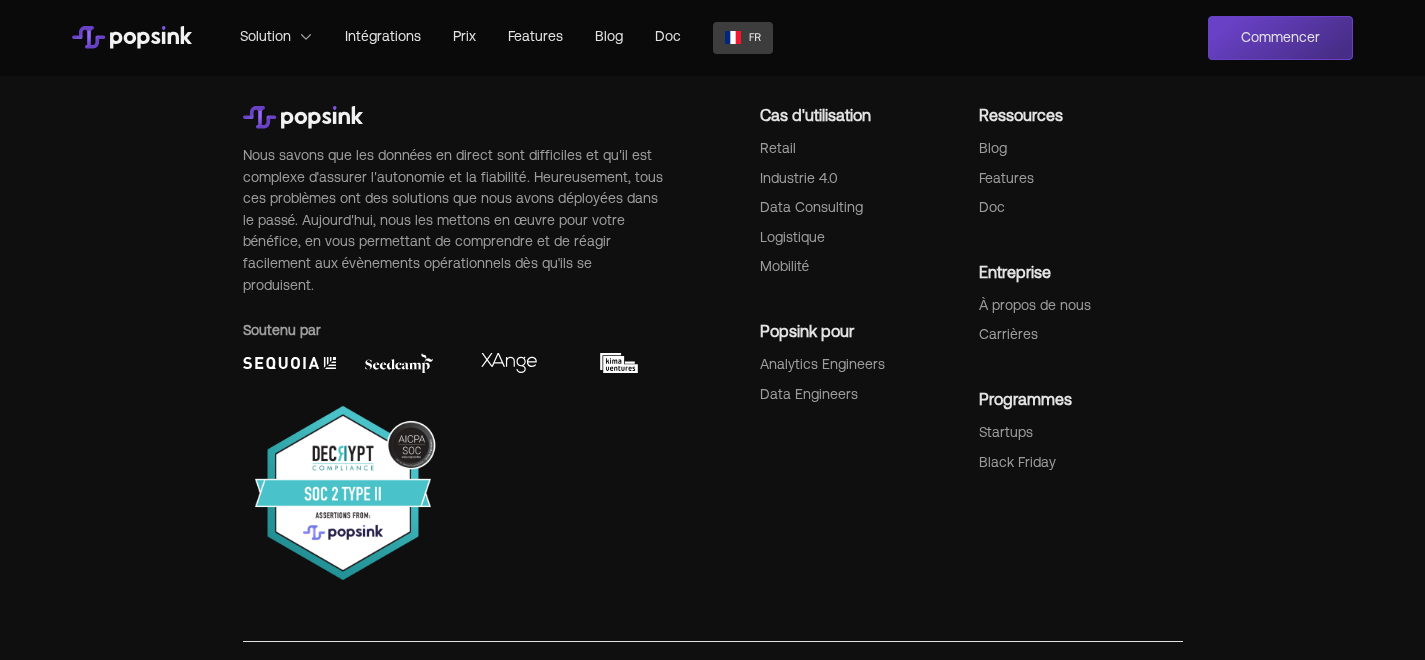 click on "Contact" at bounding box center [869, 677] 